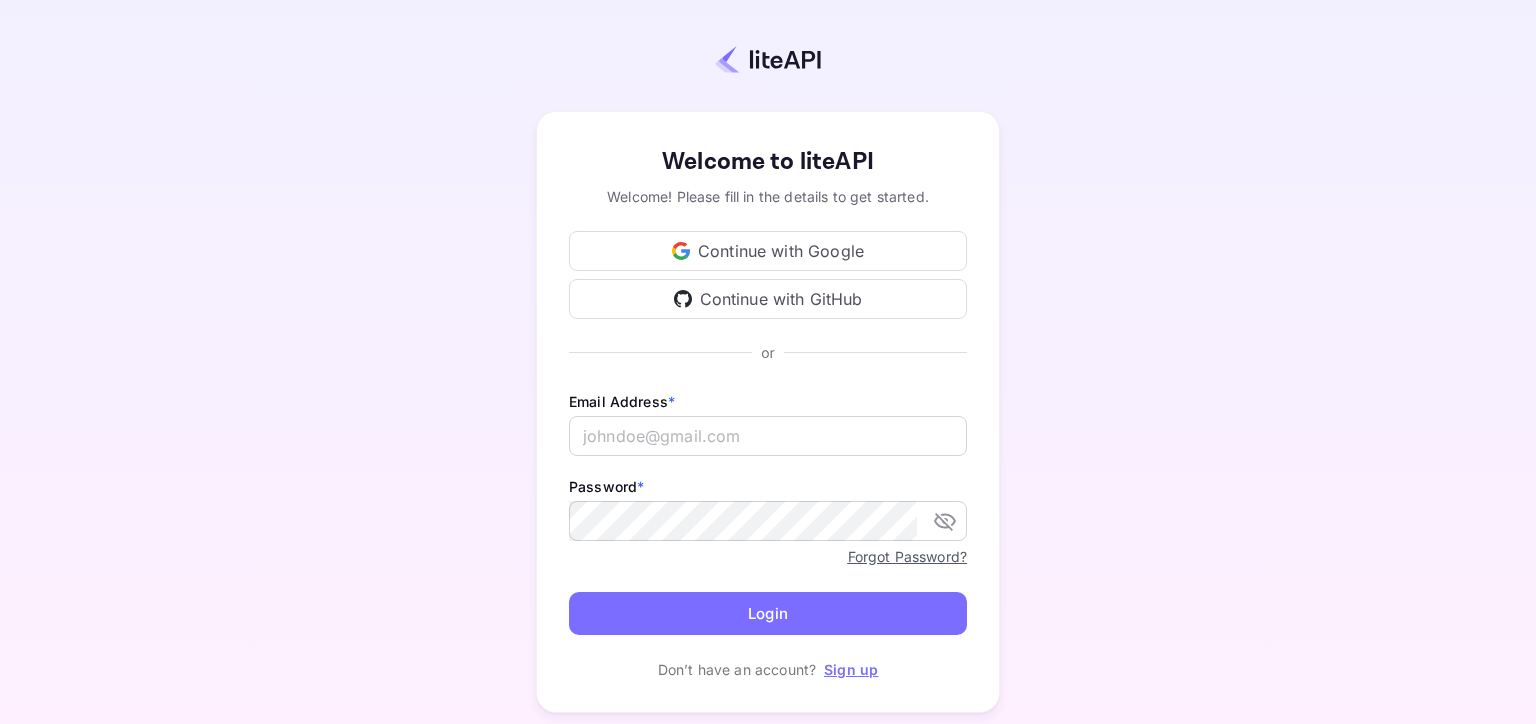 scroll, scrollTop: 0, scrollLeft: 0, axis: both 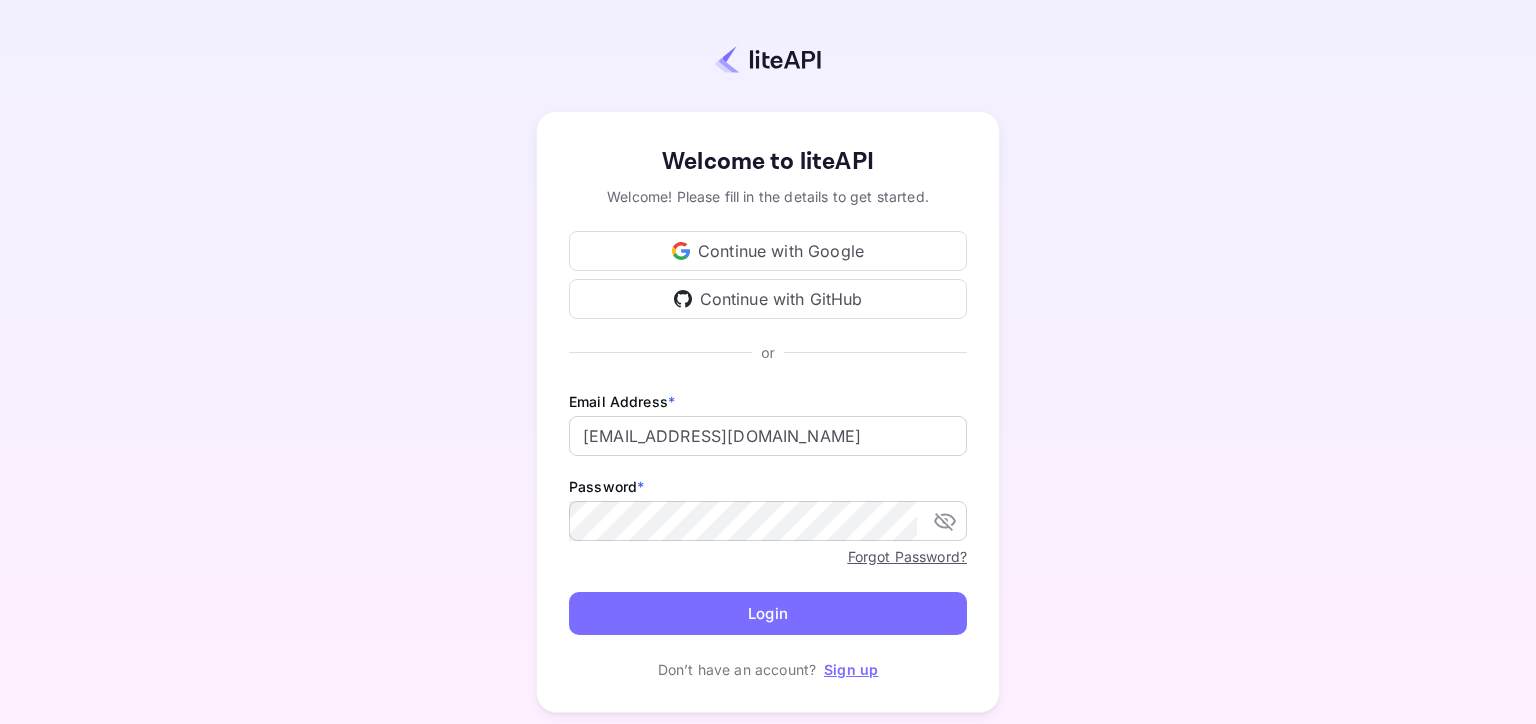 click on "Login" at bounding box center (768, 613) 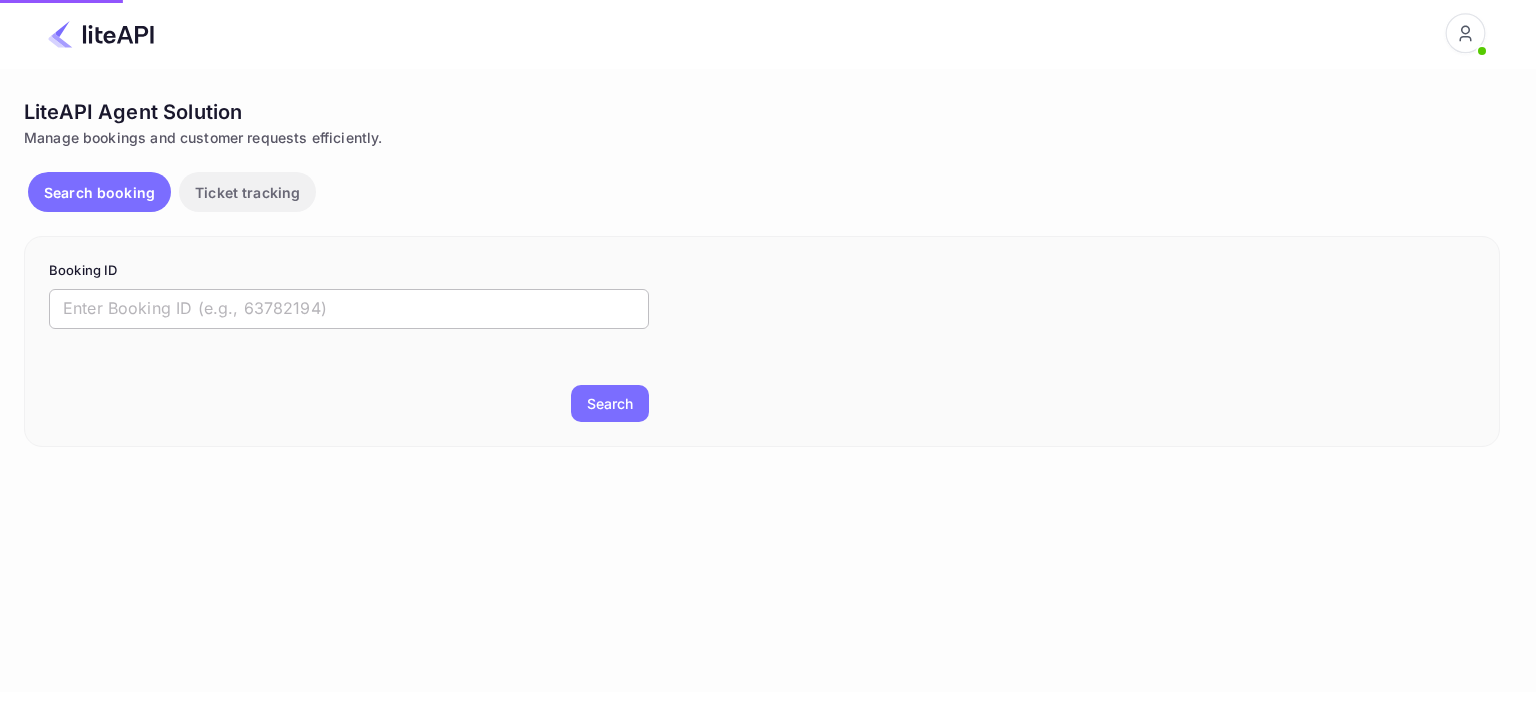 scroll, scrollTop: 0, scrollLeft: 0, axis: both 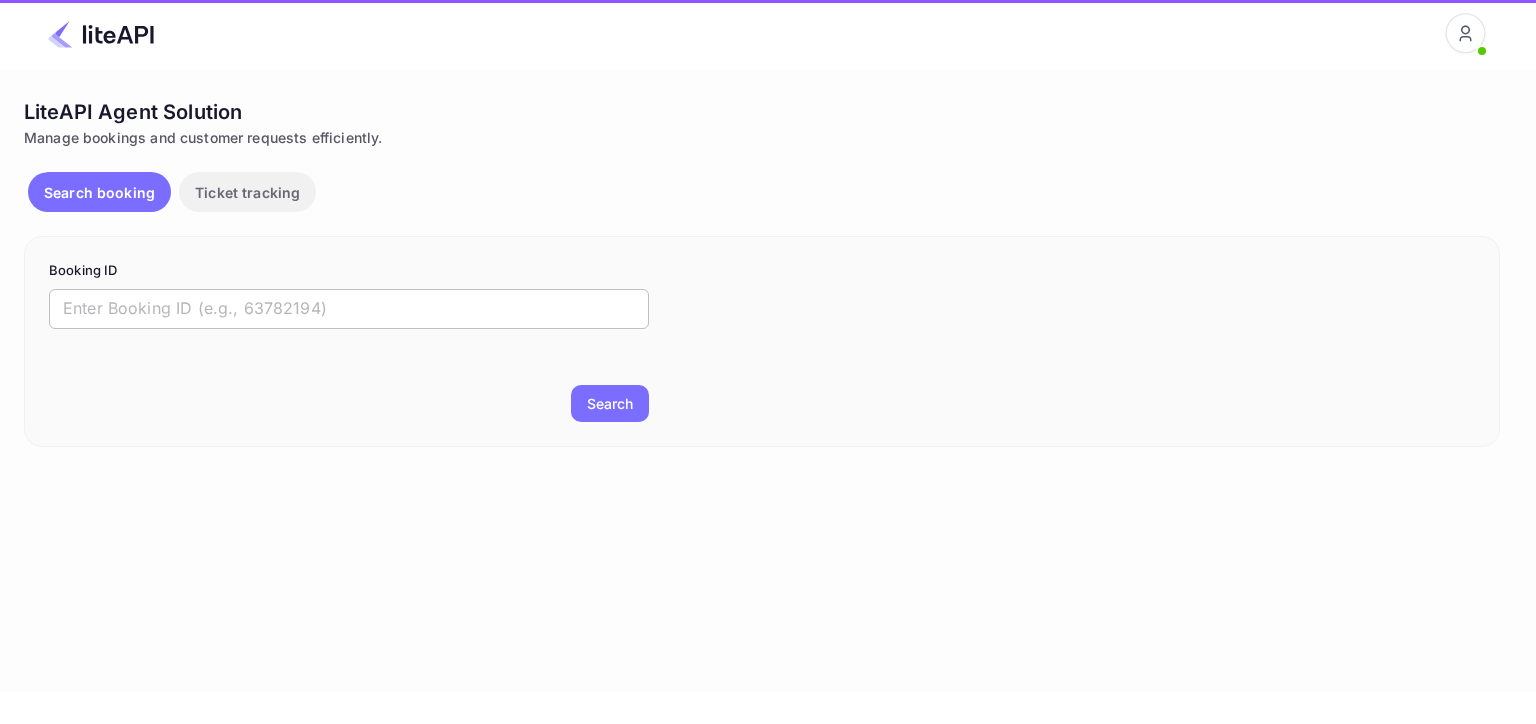 click at bounding box center [349, 309] 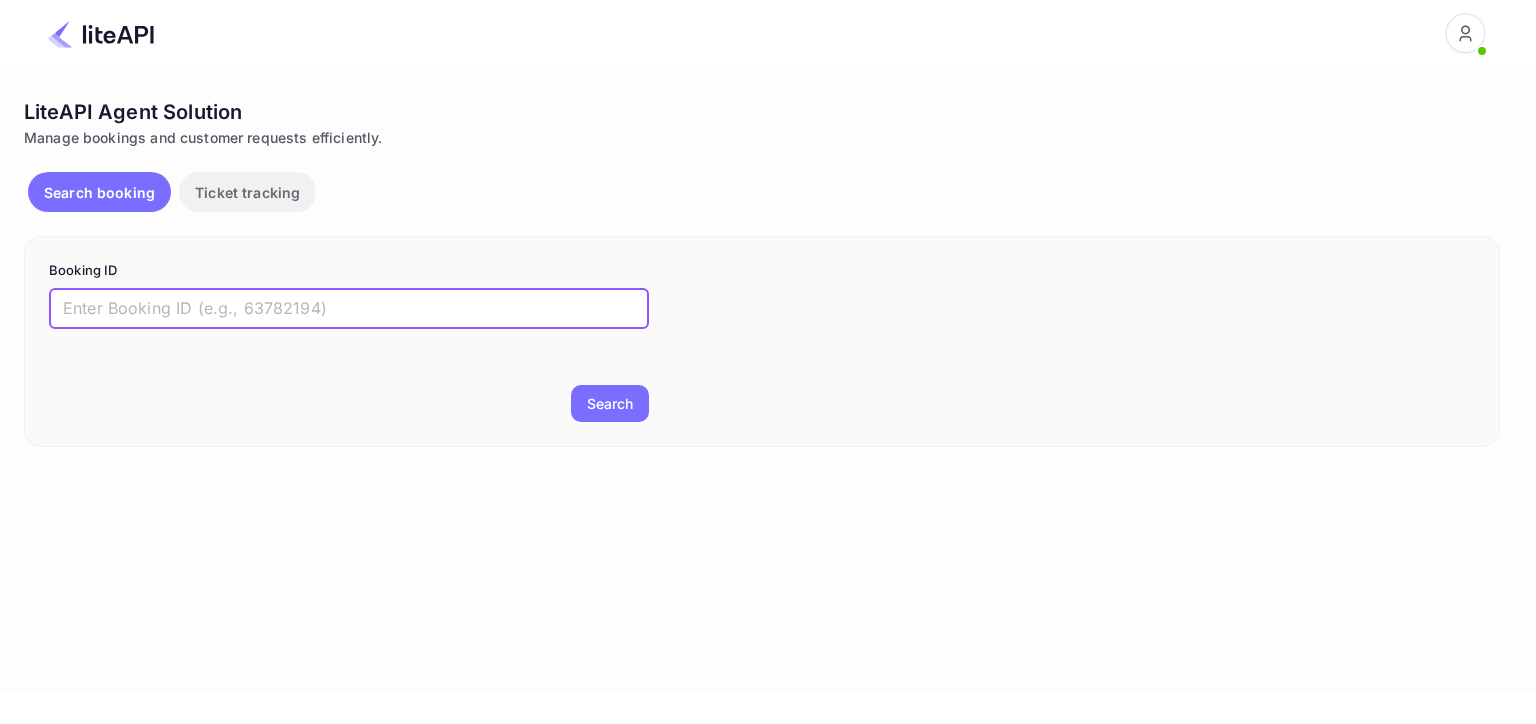 paste on "YA-7105-2936-5045" 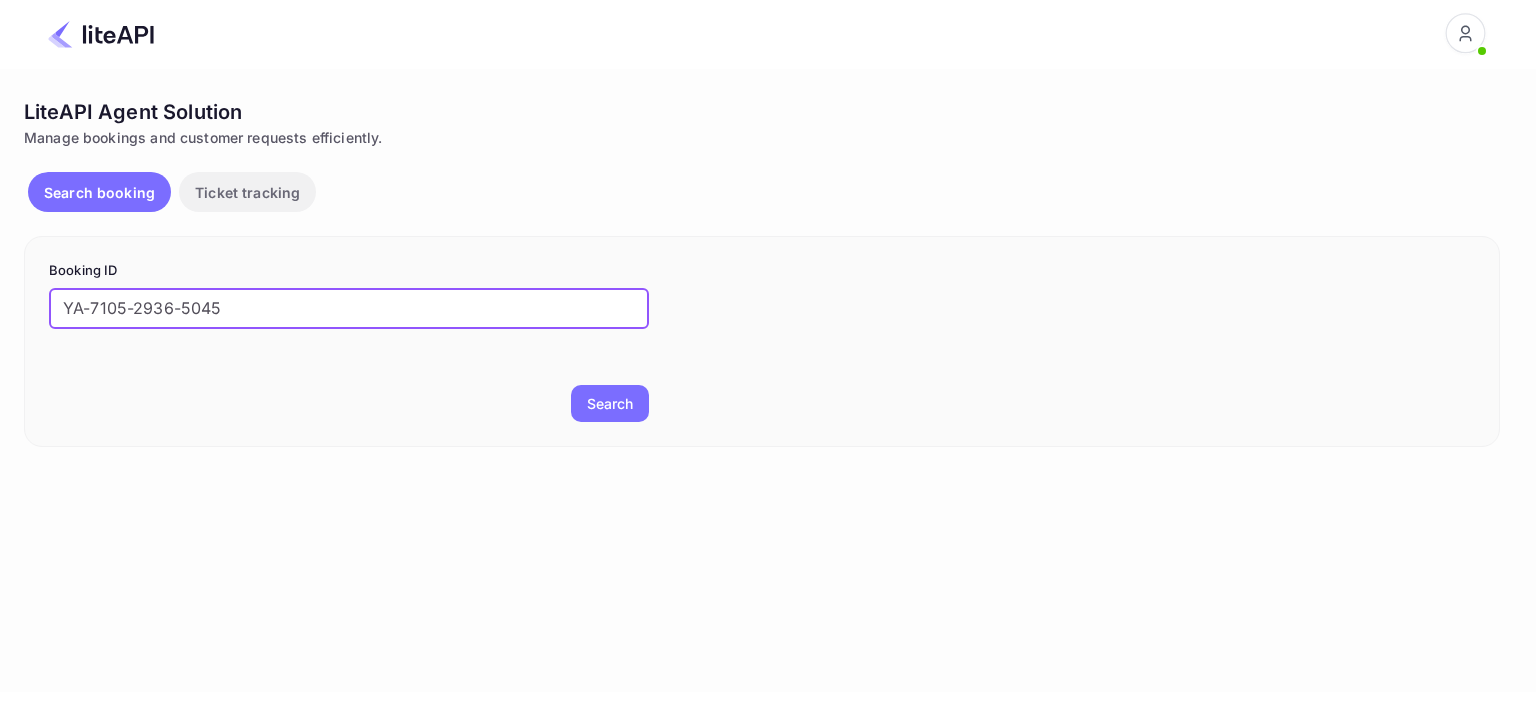 drag, startPoint x: 290, startPoint y: 315, endPoint x: 34, endPoint y: 316, distance: 256.00195 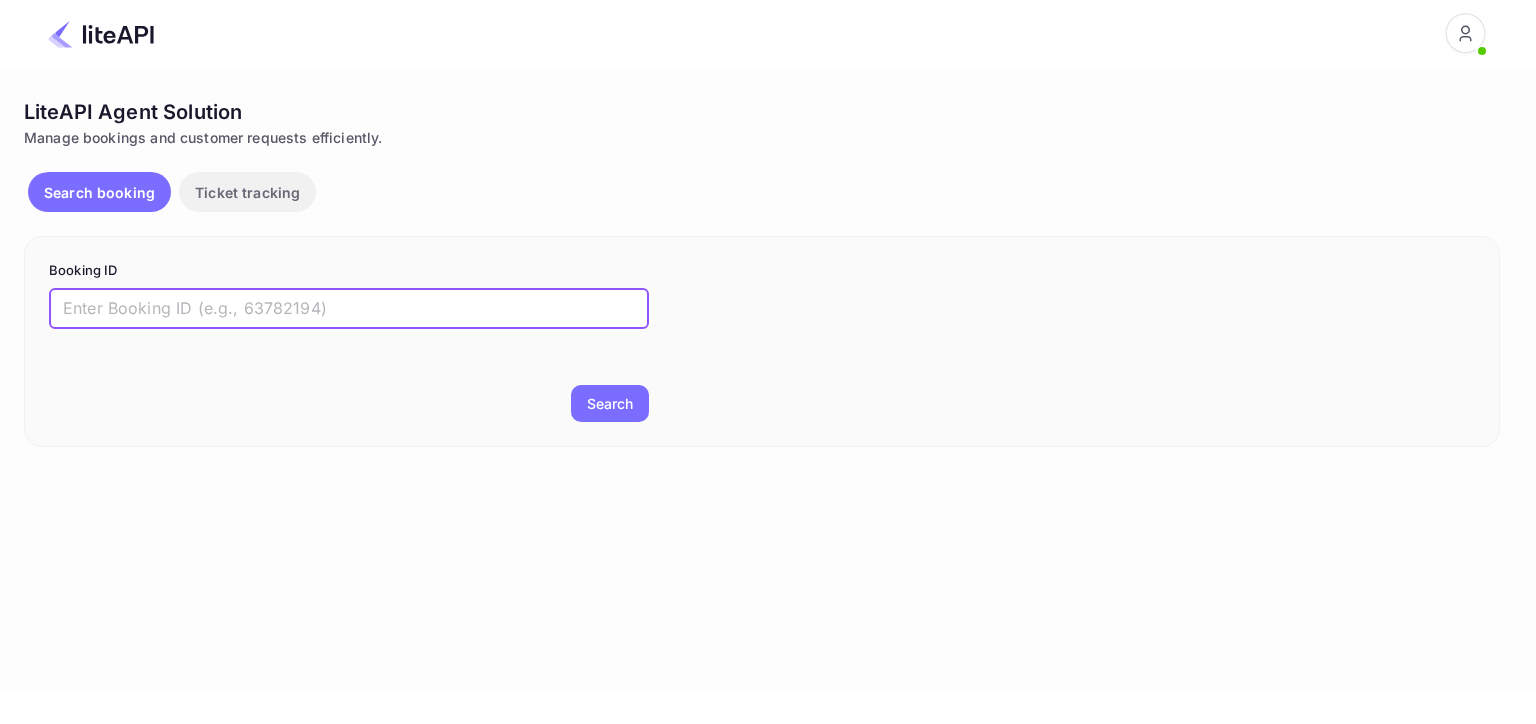 paste on "8130245" 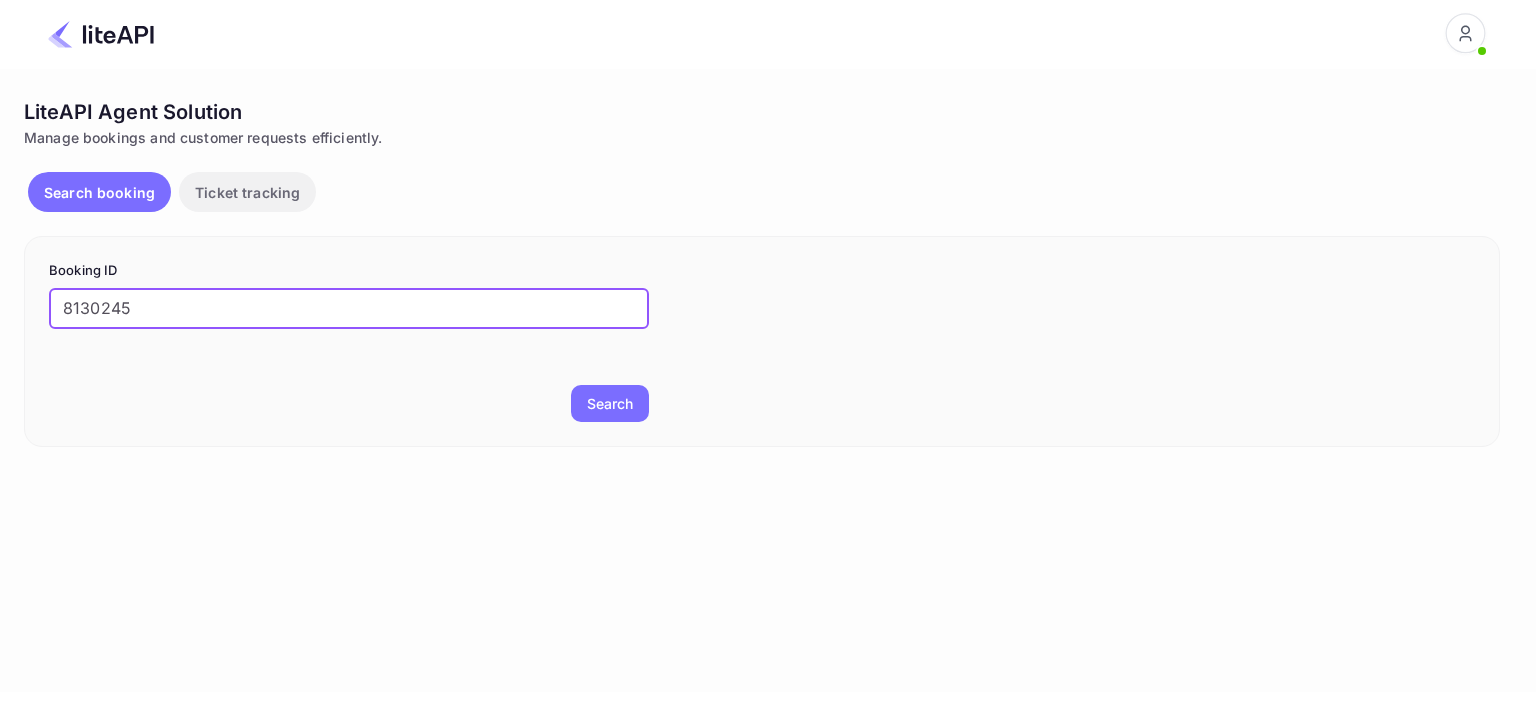 type on "8130245" 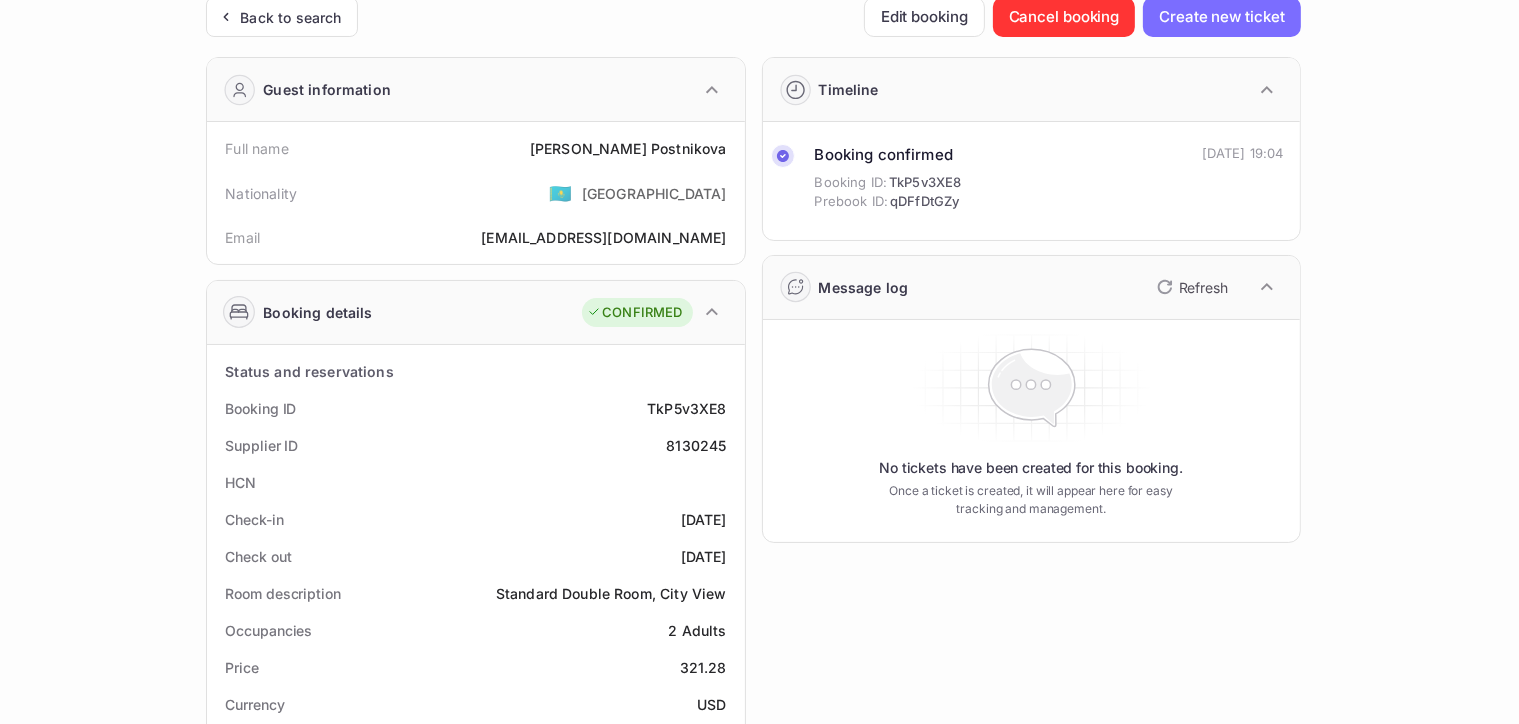 scroll, scrollTop: 200, scrollLeft: 0, axis: vertical 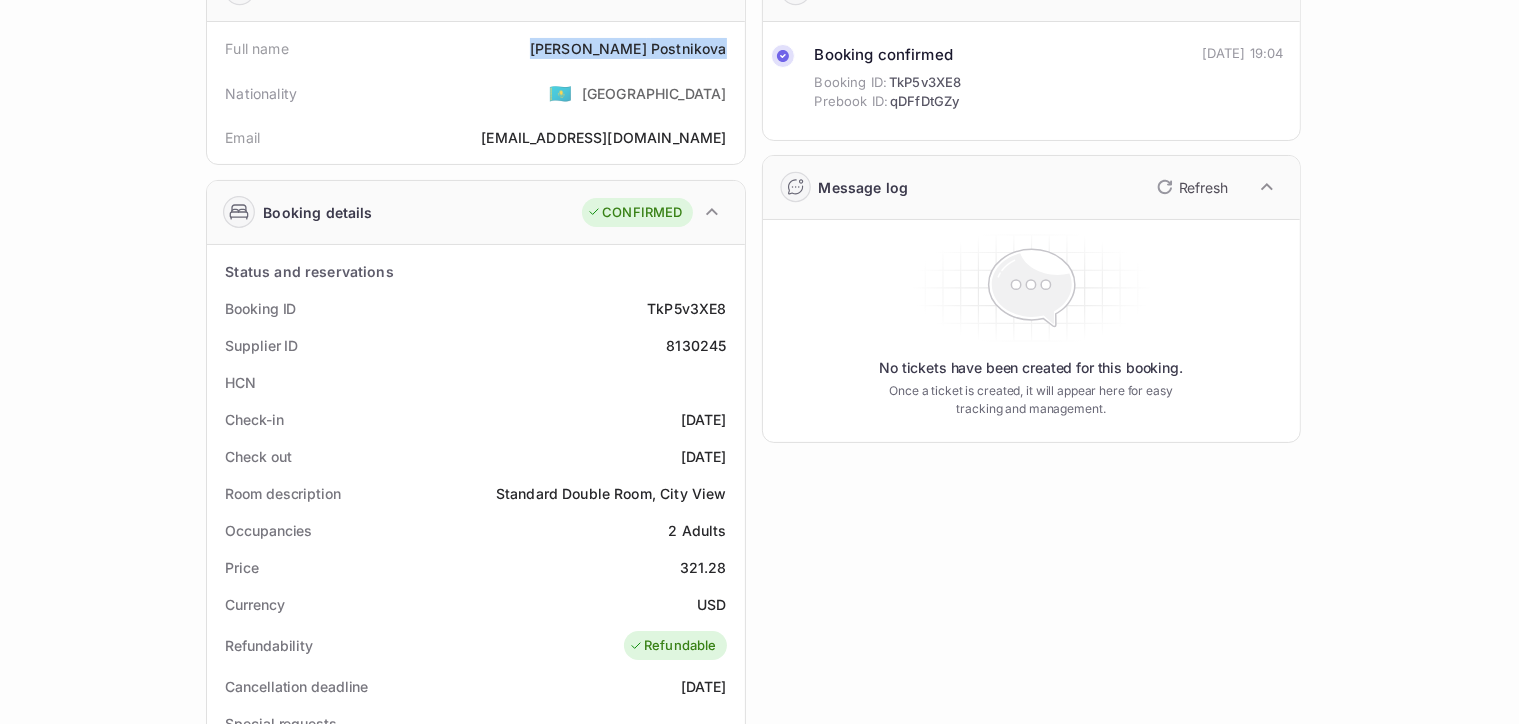 drag, startPoint x: 560, startPoint y: 48, endPoint x: 728, endPoint y: 40, distance: 168.19037 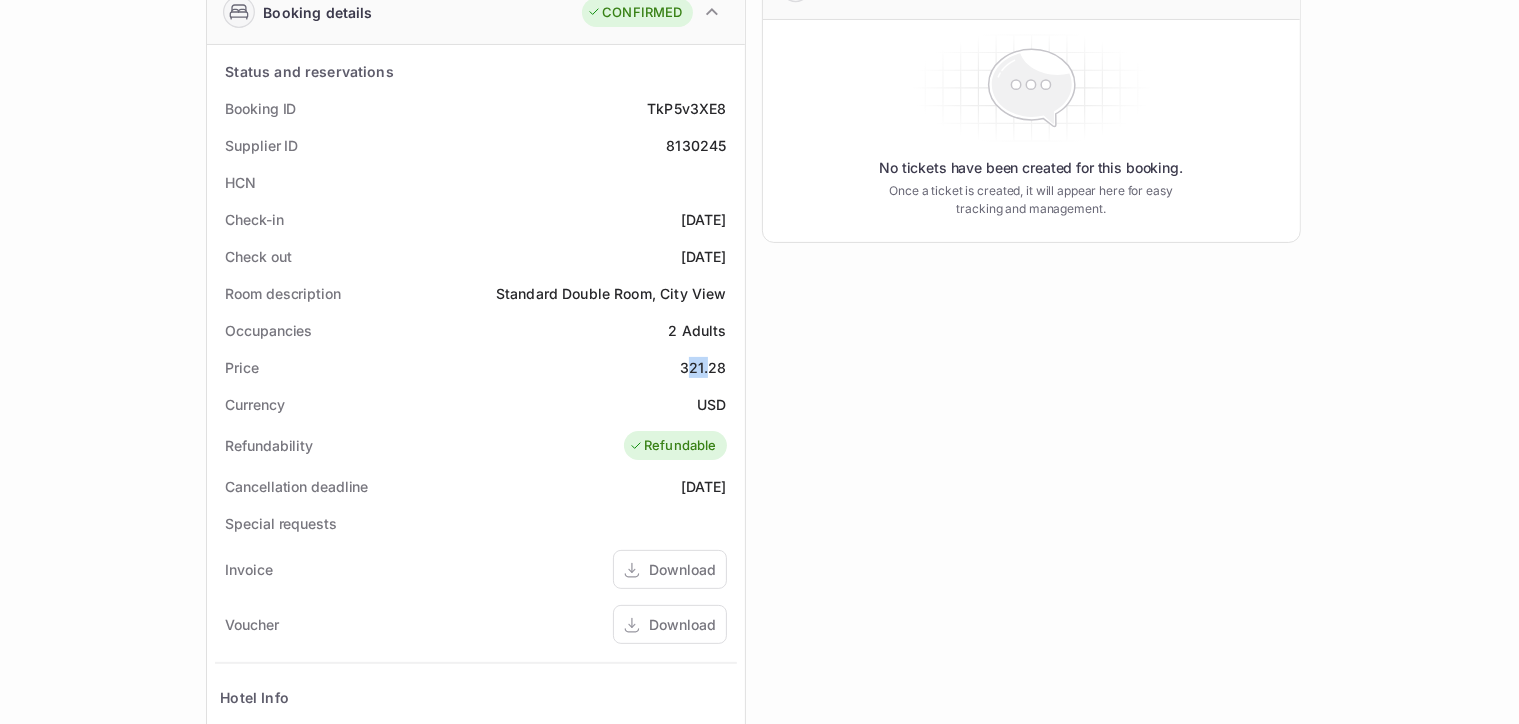 drag, startPoint x: 686, startPoint y: 363, endPoint x: 696, endPoint y: 372, distance: 13.453624 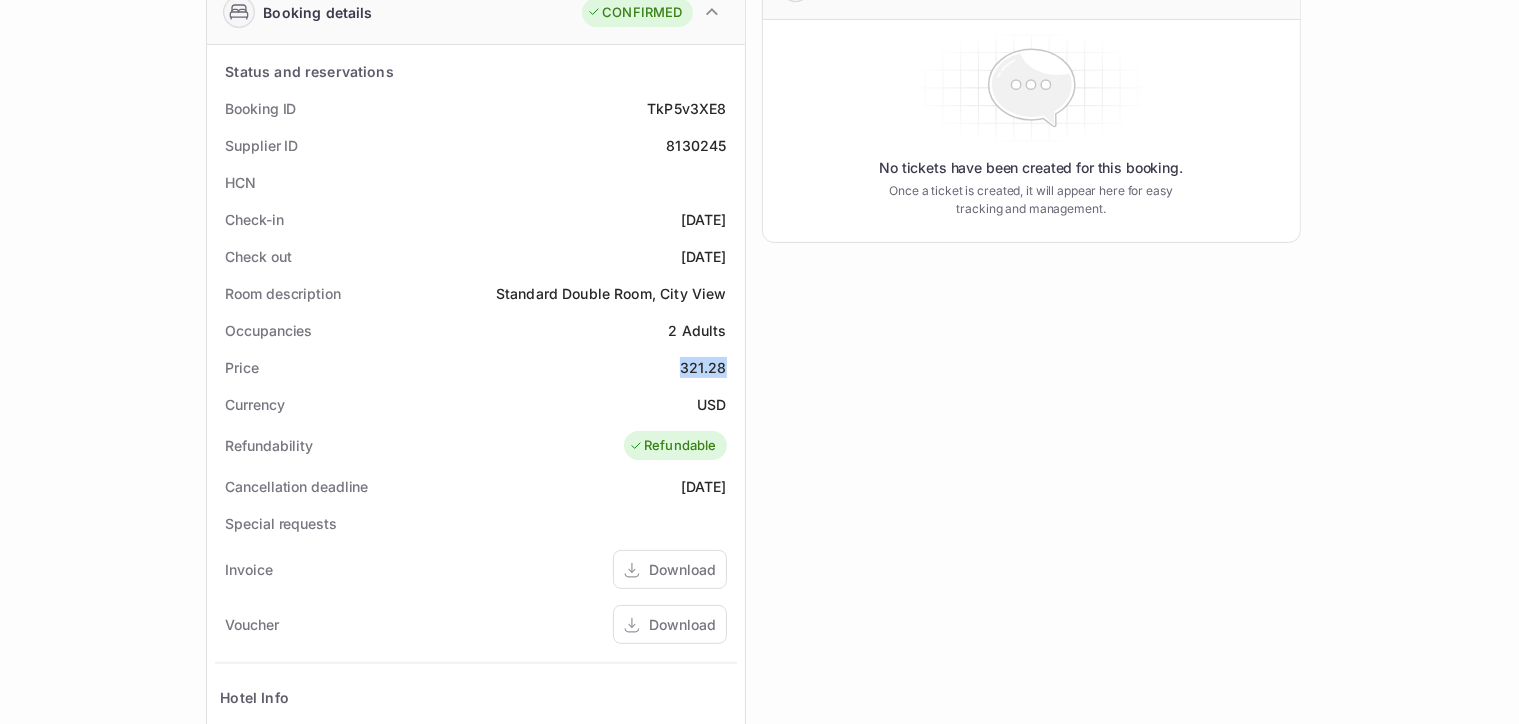 drag, startPoint x: 682, startPoint y: 368, endPoint x: 728, endPoint y: 372, distance: 46.173584 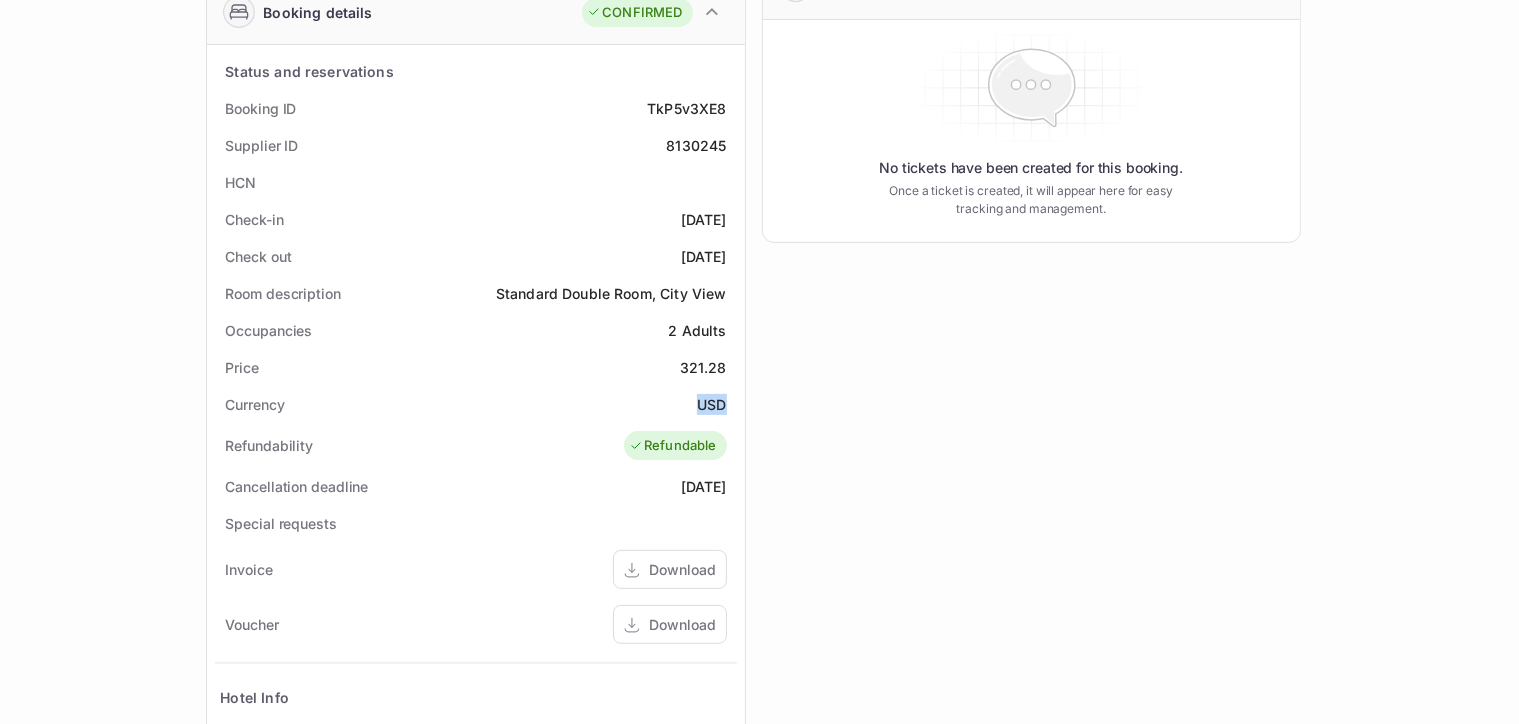 drag, startPoint x: 689, startPoint y: 410, endPoint x: 725, endPoint y: 409, distance: 36.013885 